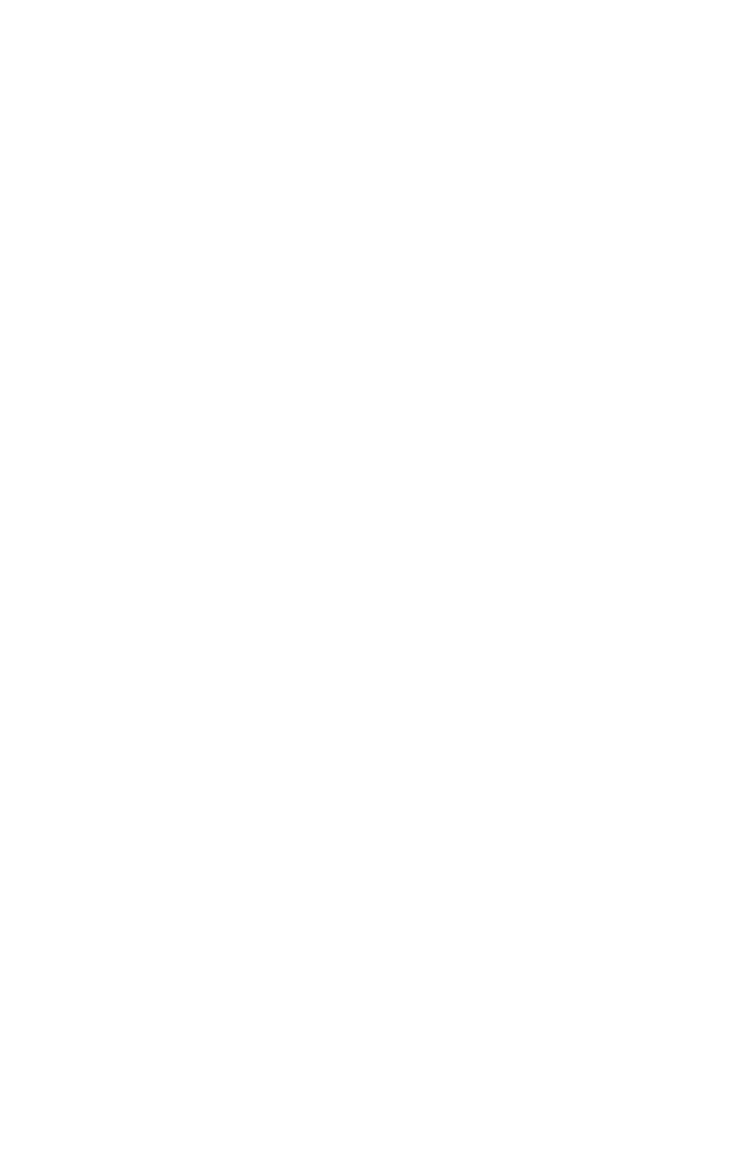 scroll, scrollTop: 0, scrollLeft: 0, axis: both 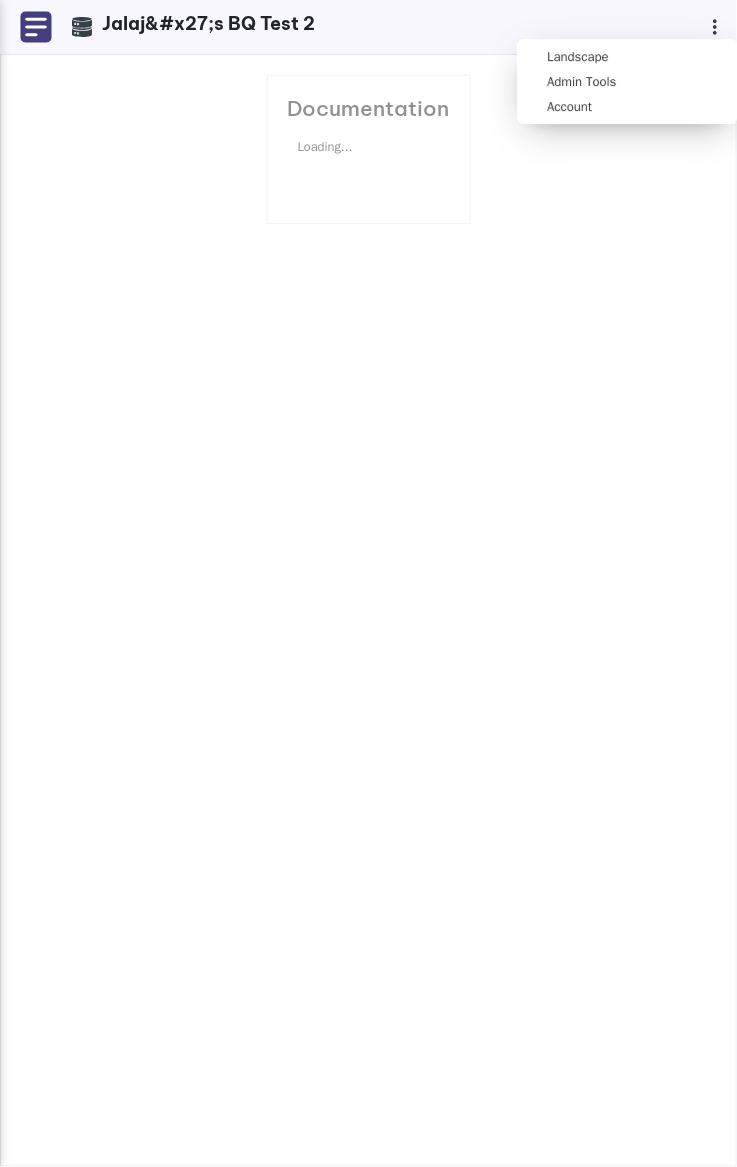 click on ".cls-1 {
clip-path: url(#clippath);
}
.cls-2 {
fill: none;
}
.cls-2, .cls-3 {
stroke-width: 0px;
}
.cls-3 {
}
Settings
.cls-1 {
stroke-width: 0px;
}
Documentation Domain Expertise ER Diagram
.cls-1 {
stroke-width: 0px;
}
Open in Legacy Resource View
.cls-1 {
clip-path: url(#clippath);
}
.cls-2 {
fill: none;
}
.cls-2, .cls-3 {
stroke-width: 0px;
}
.cls-3 {
fill: #373737;
}
Jalaj&#x27;s BQ Test 2 Documentation Loading...
Update Plan
Consider upgrading for enhanced functionality!
SME Free" at bounding box center (368, 583) 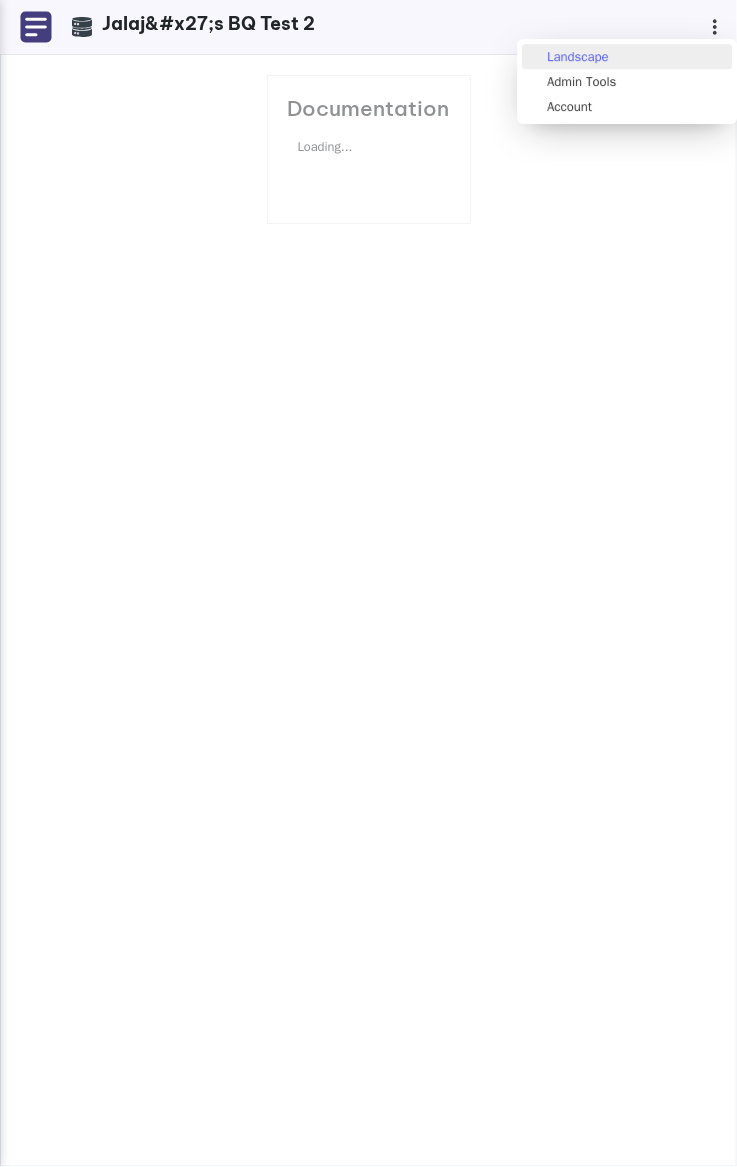 click on "Landscape" at bounding box center [627, 56] 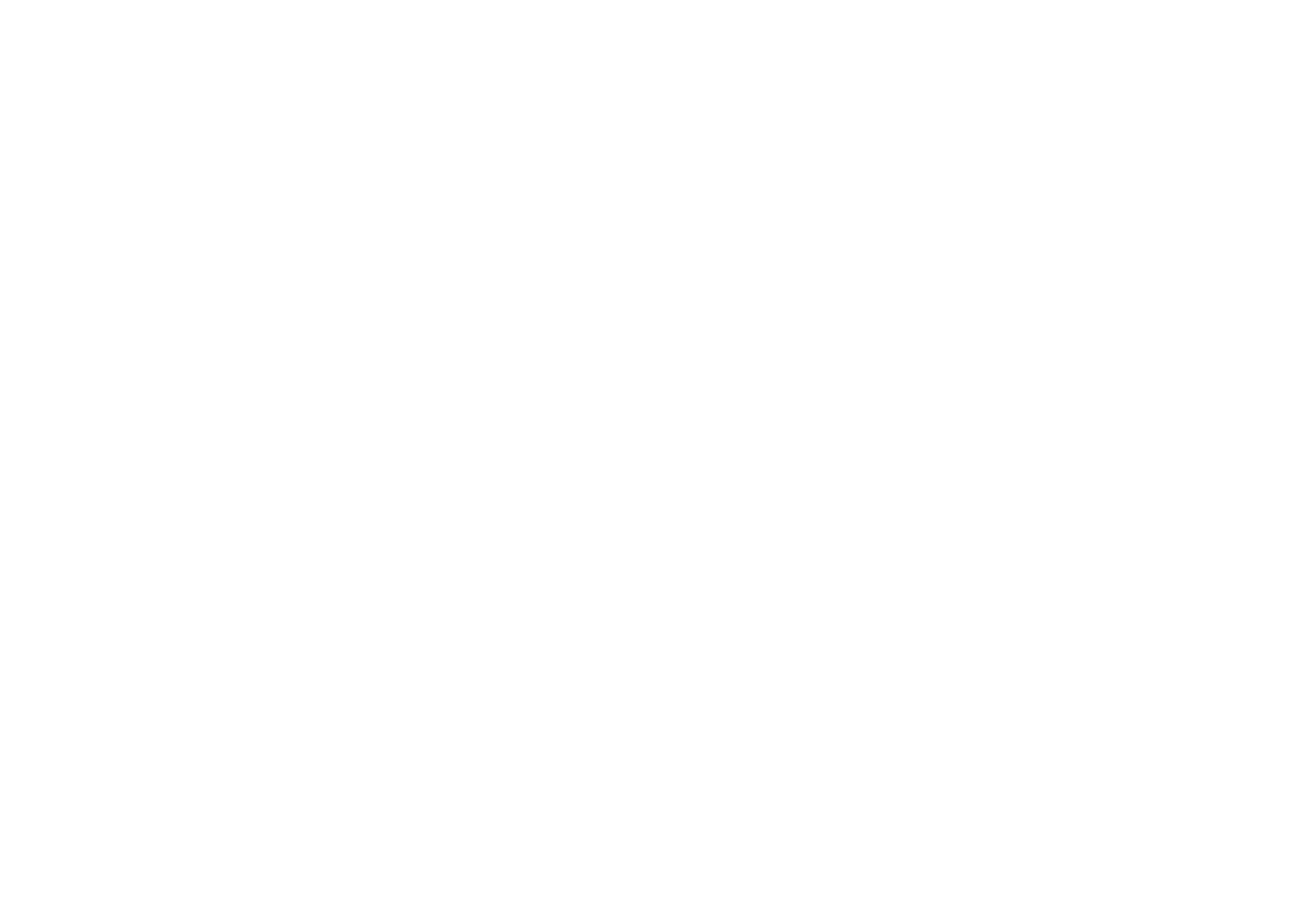 scroll, scrollTop: 0, scrollLeft: 0, axis: both 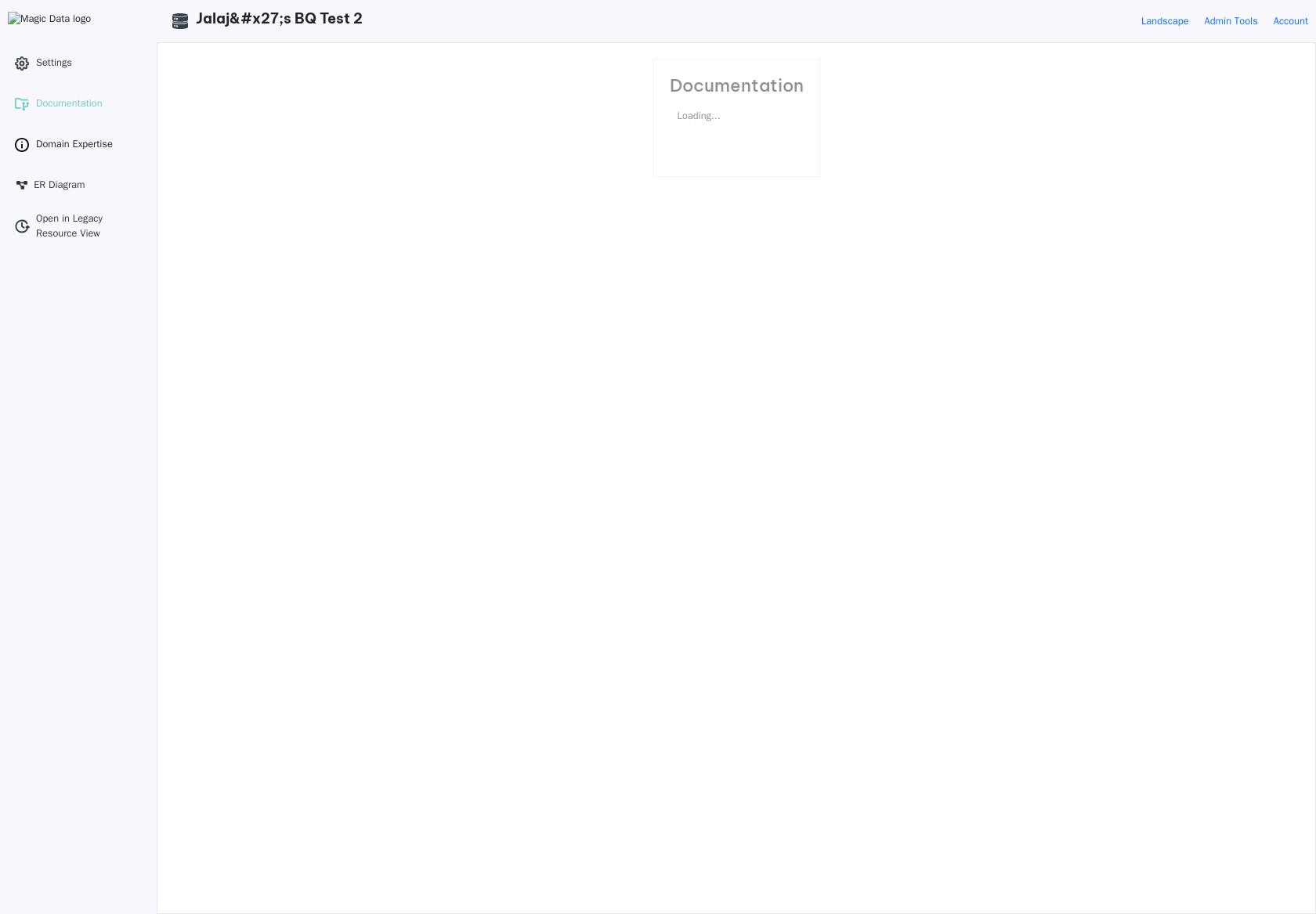 click on "Domain Expertise" at bounding box center (74, 144) 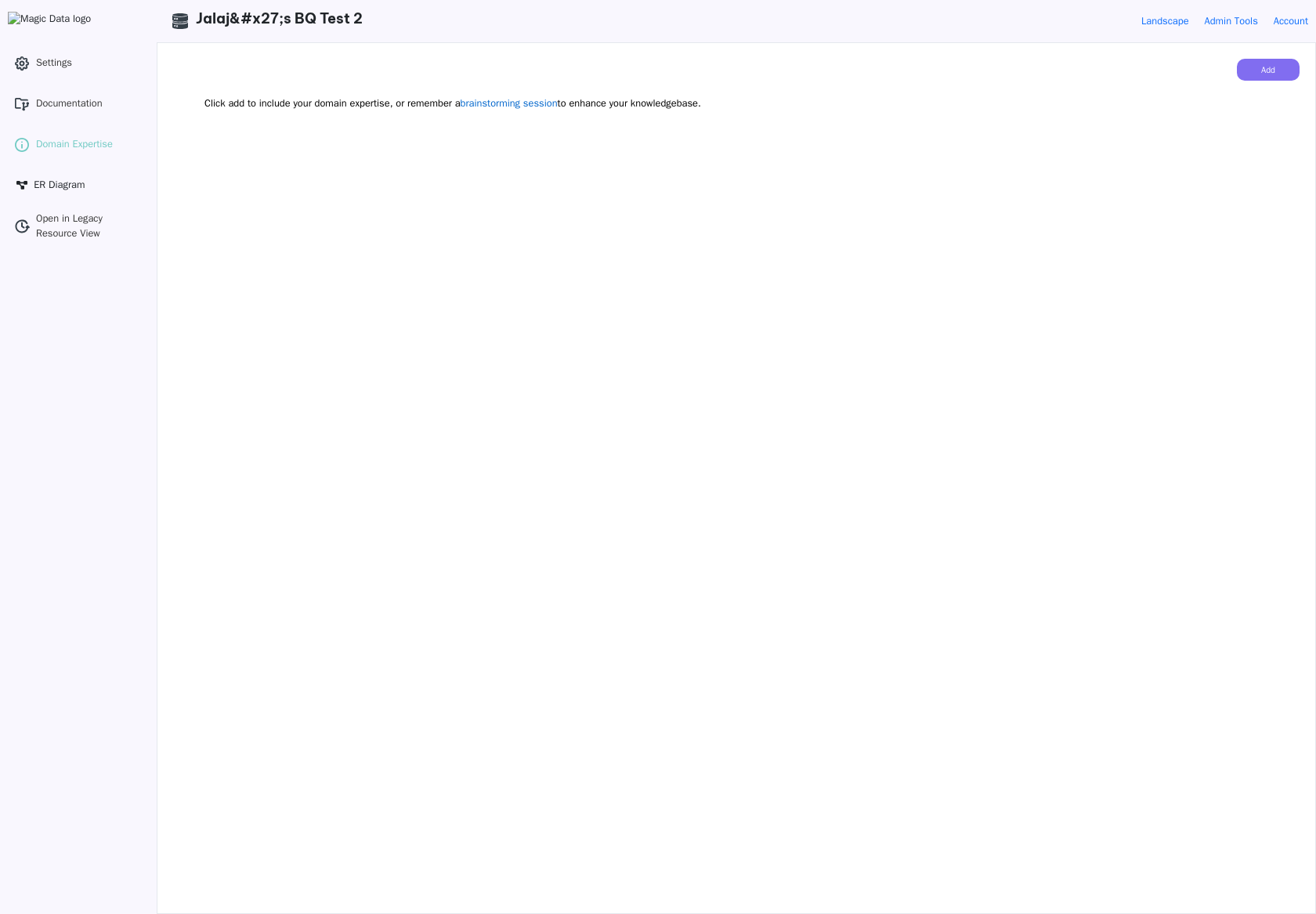 click on "ER Diagram" at bounding box center (59, 185) 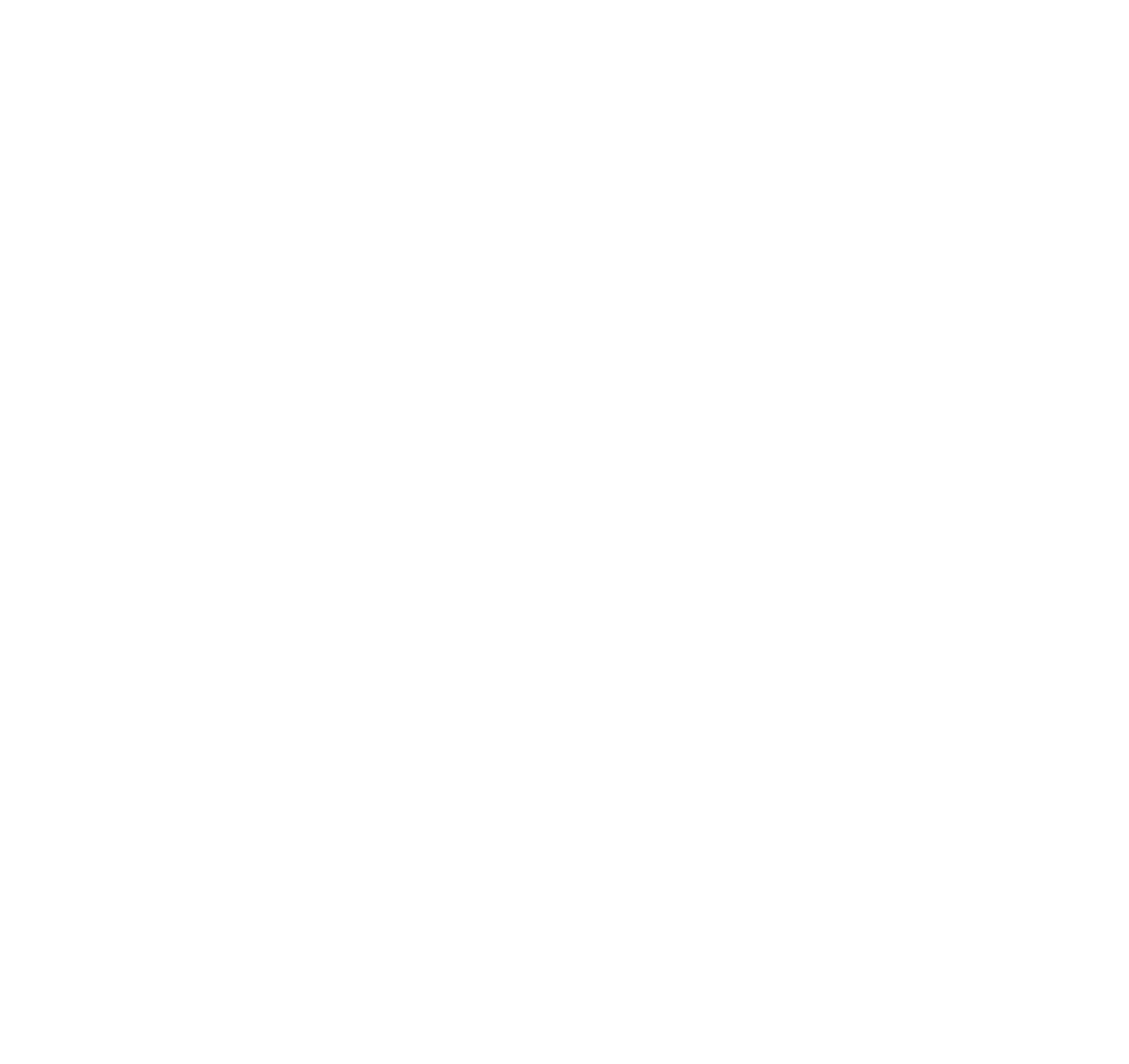 scroll, scrollTop: 0, scrollLeft: 0, axis: both 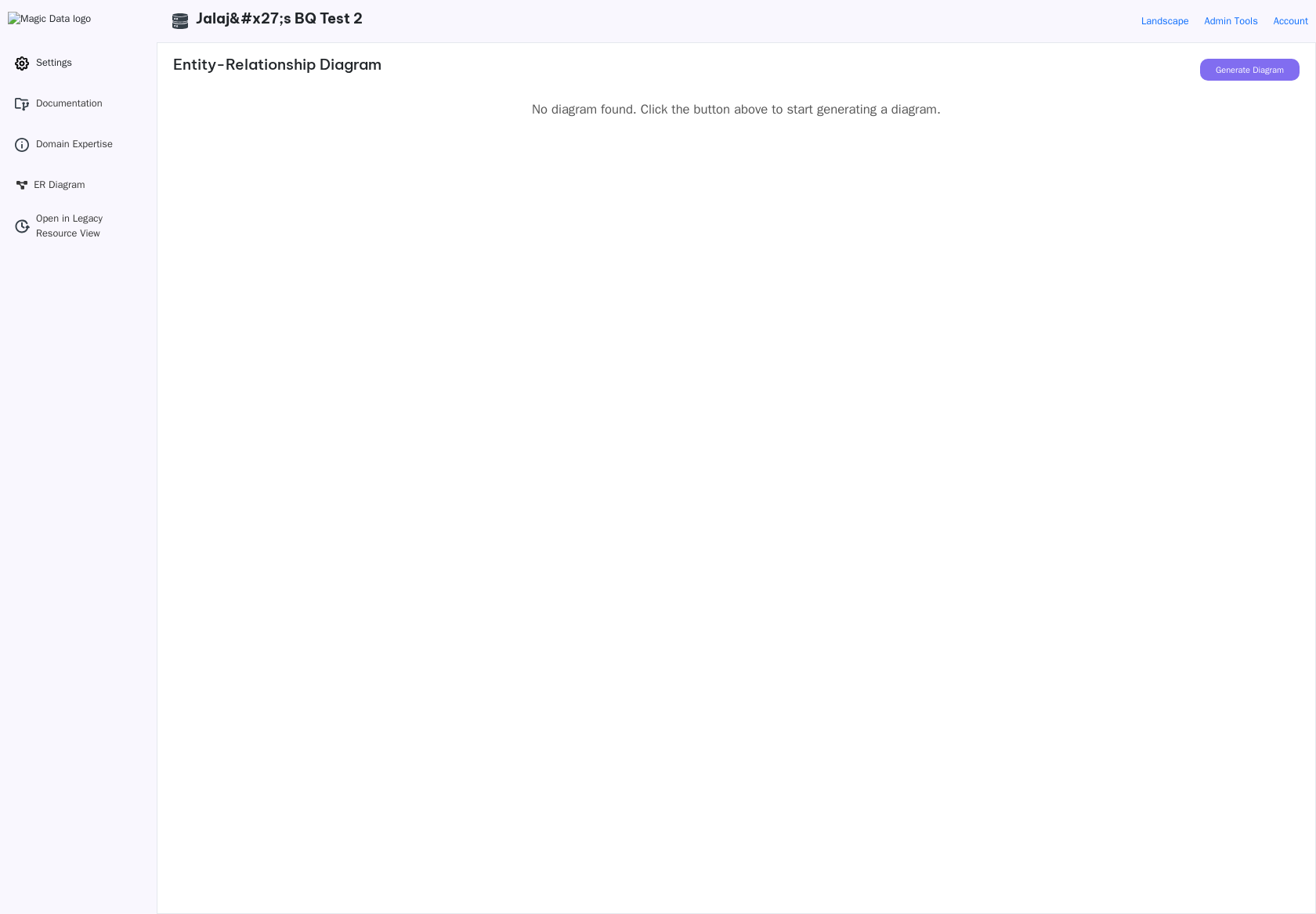 click on "Settings" at bounding box center [54, 63] 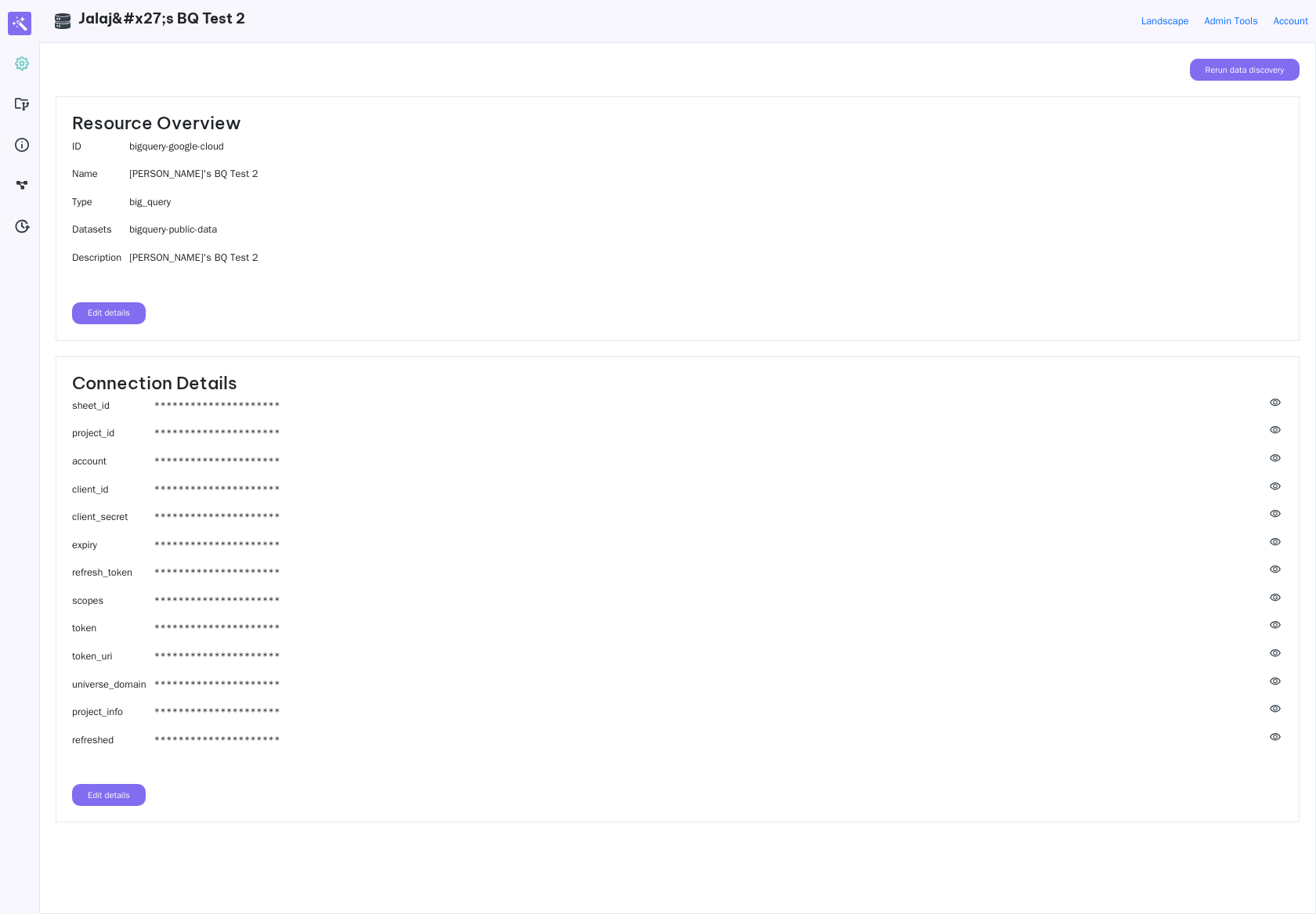 click on "**********" at bounding box center [678, 590] 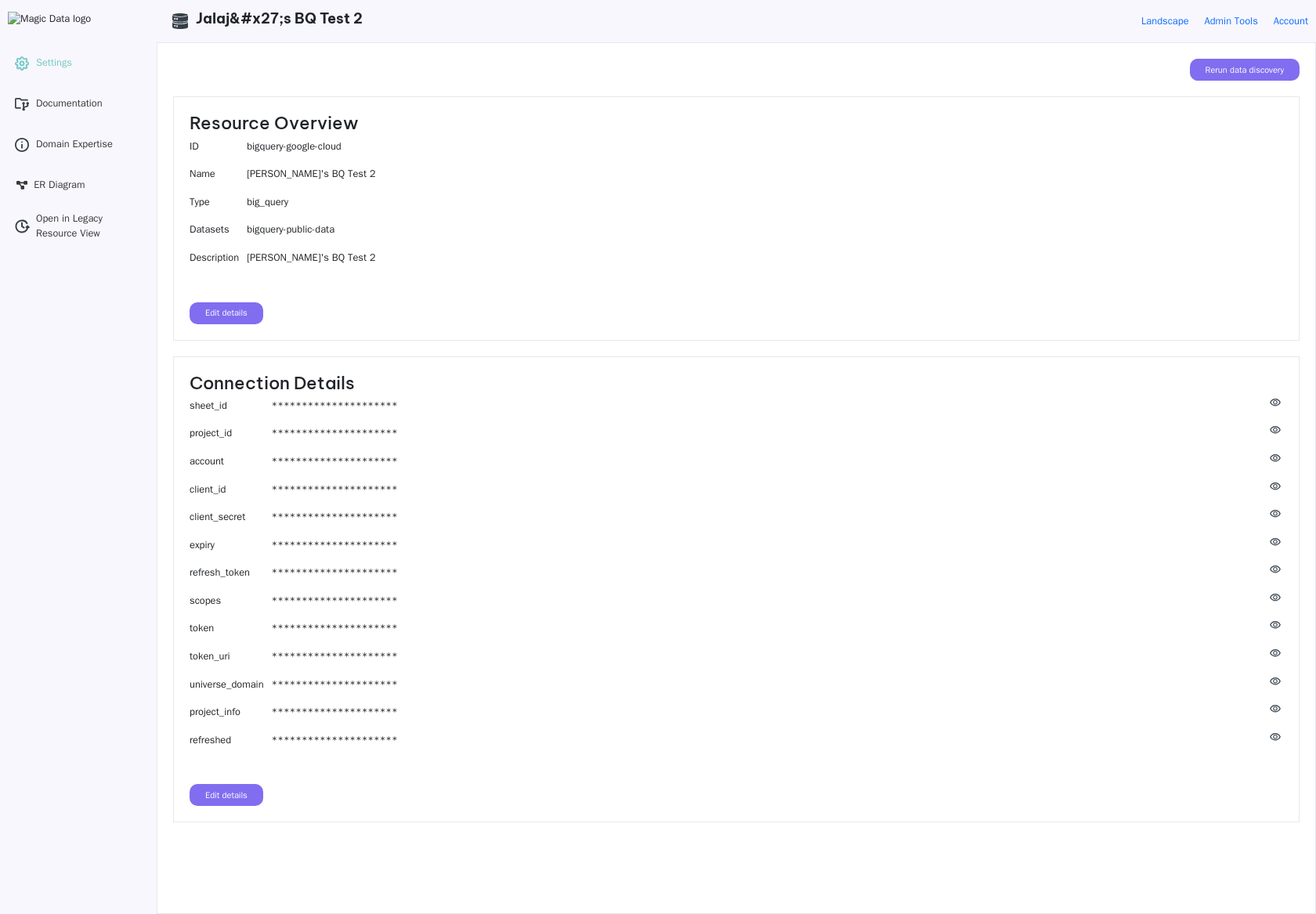 click at bounding box center [78, 23] 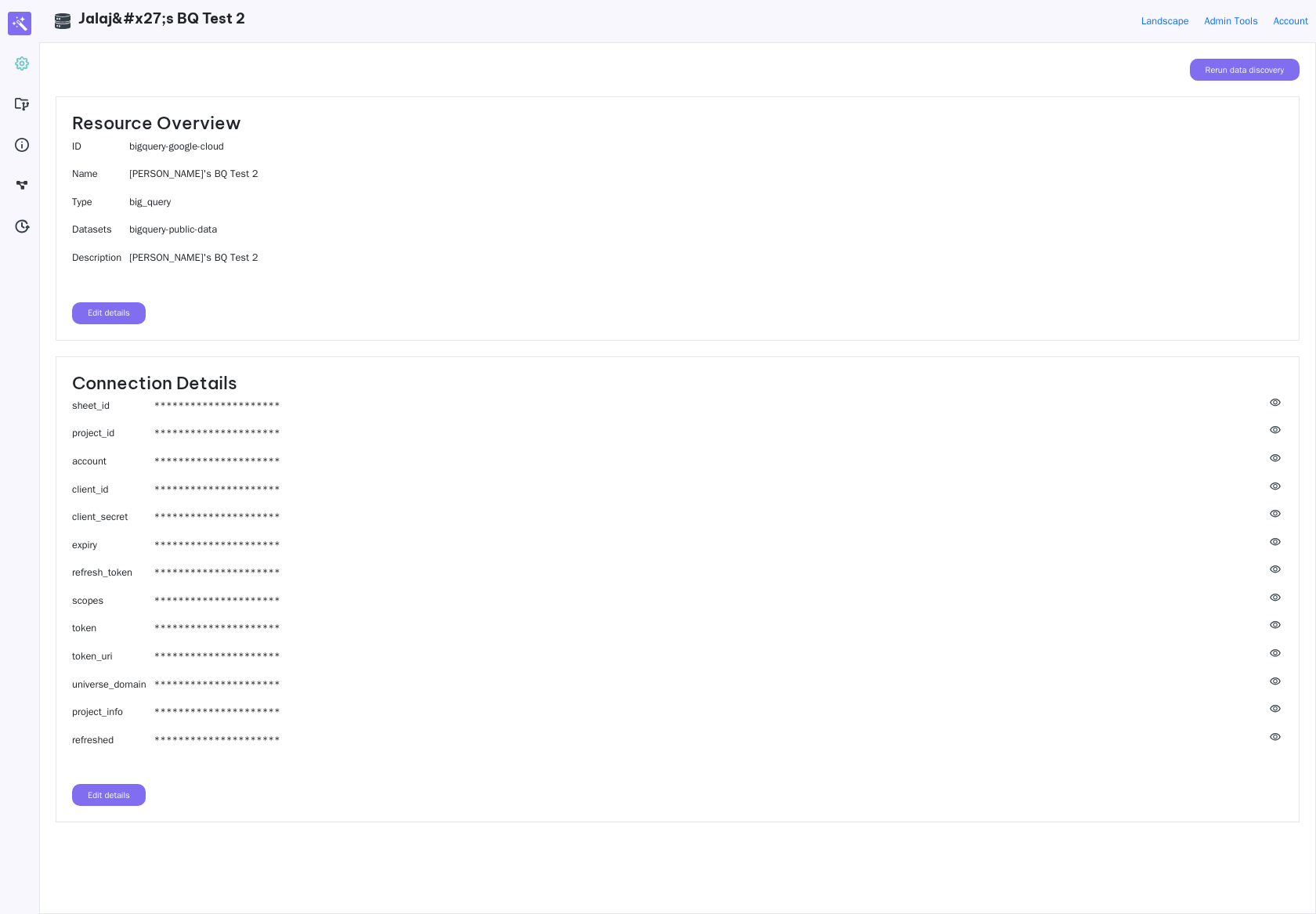 drag, startPoint x: 537, startPoint y: 231, endPoint x: 547, endPoint y: 235, distance: 11 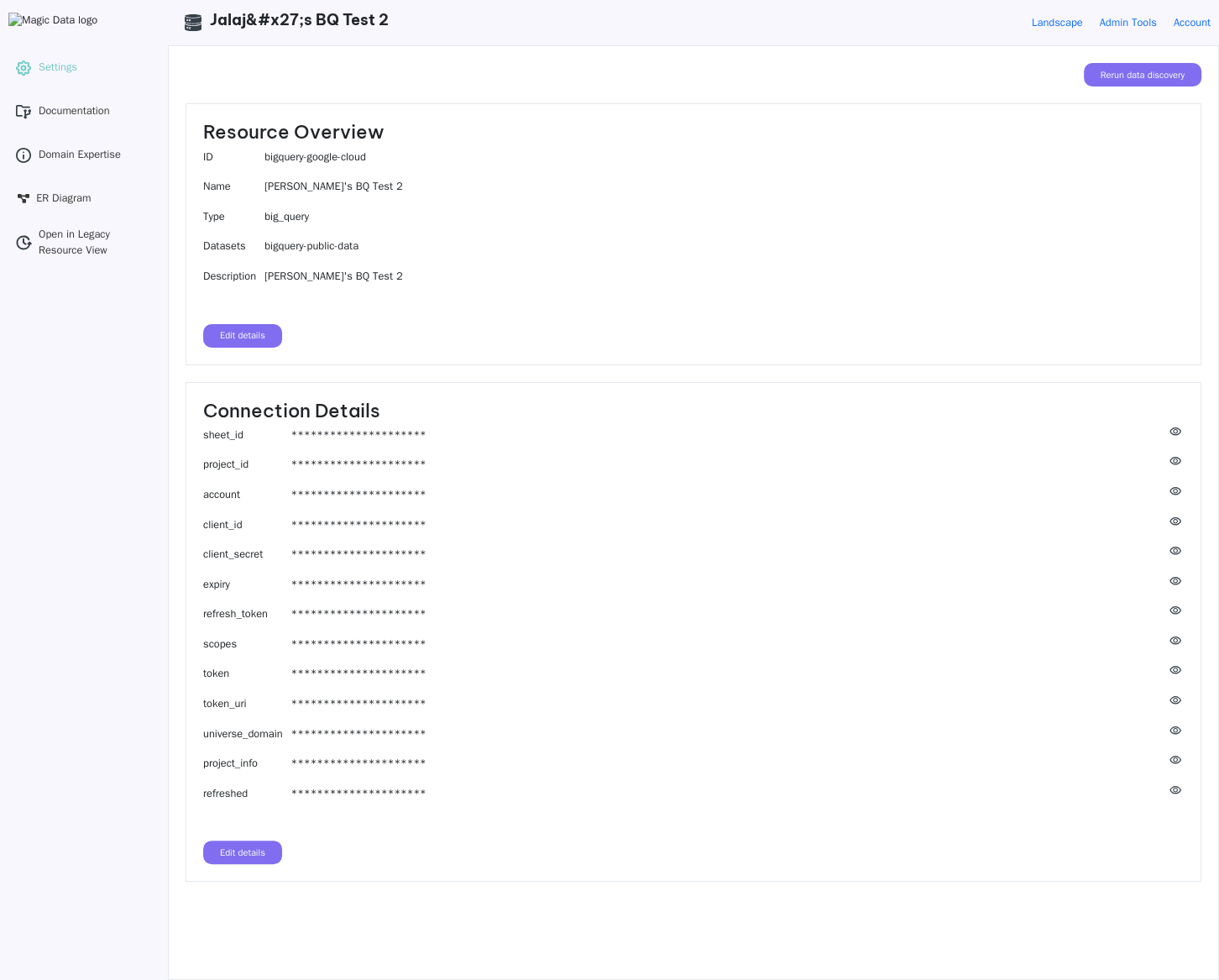 click at bounding box center (84, 25) 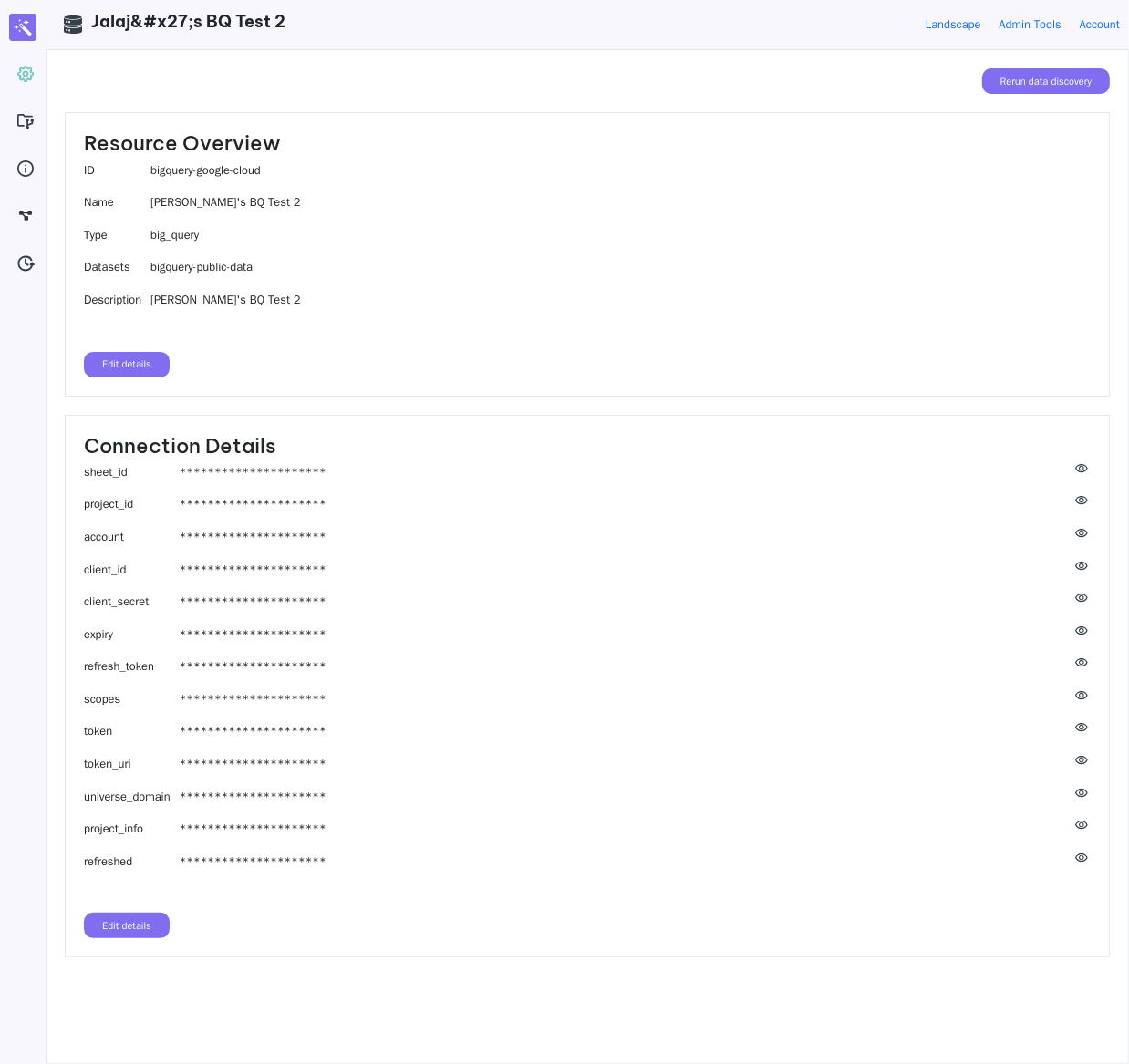 click on "Rerun data discovery" at bounding box center (587, 81) 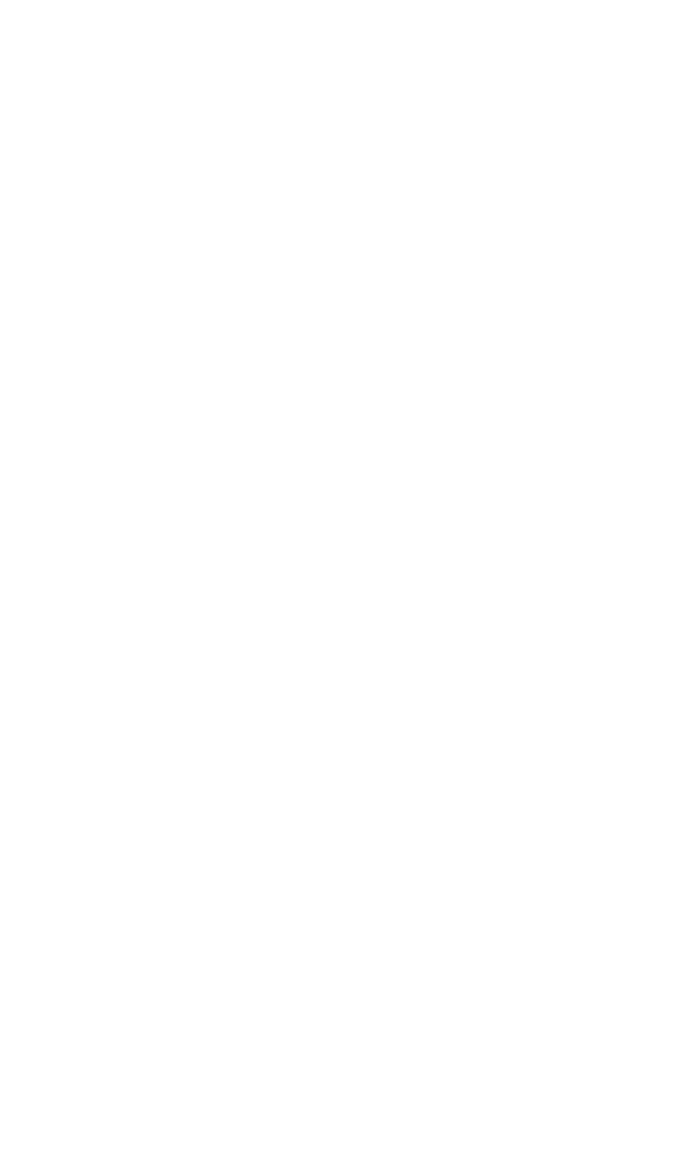 scroll, scrollTop: 0, scrollLeft: 0, axis: both 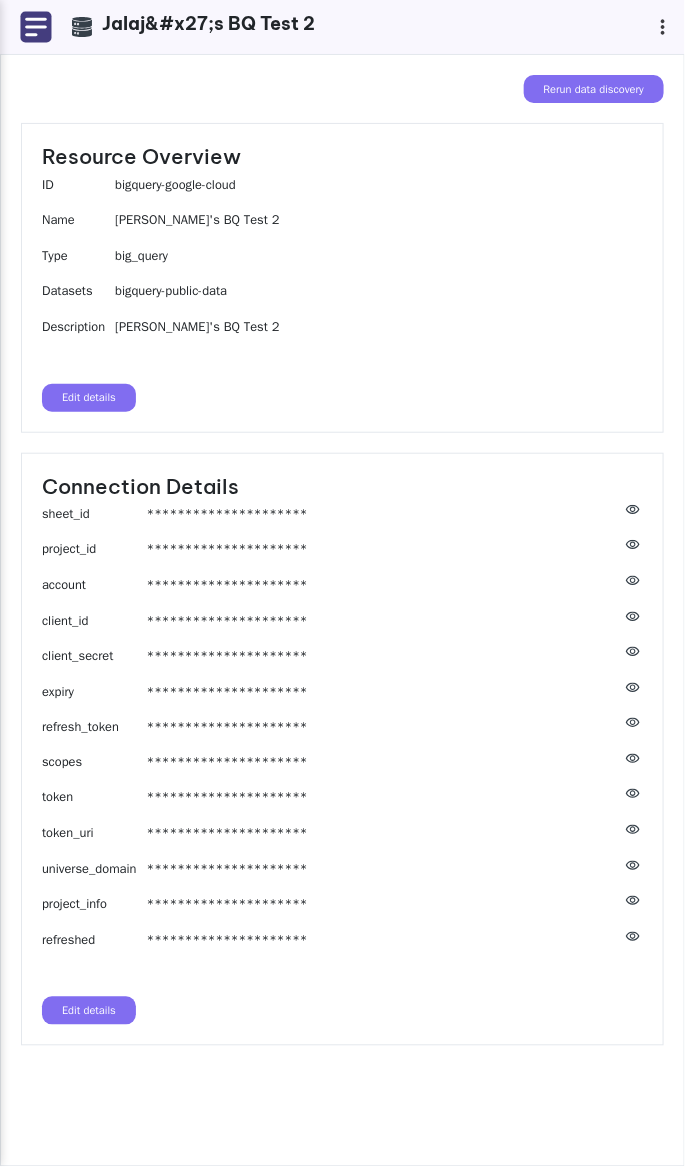 click on "Rerun data discovery" at bounding box center (342, 89) 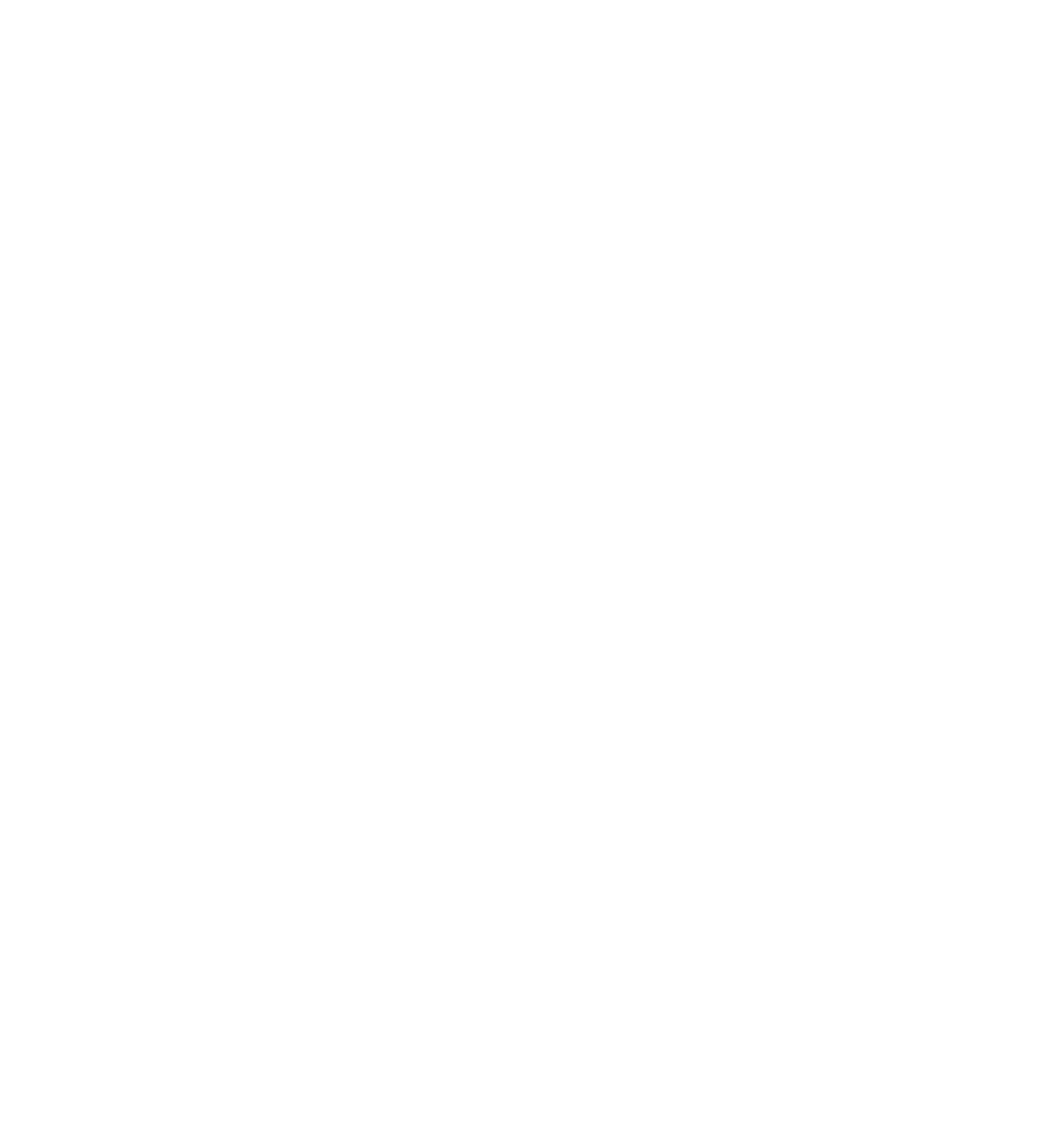 scroll, scrollTop: 0, scrollLeft: 0, axis: both 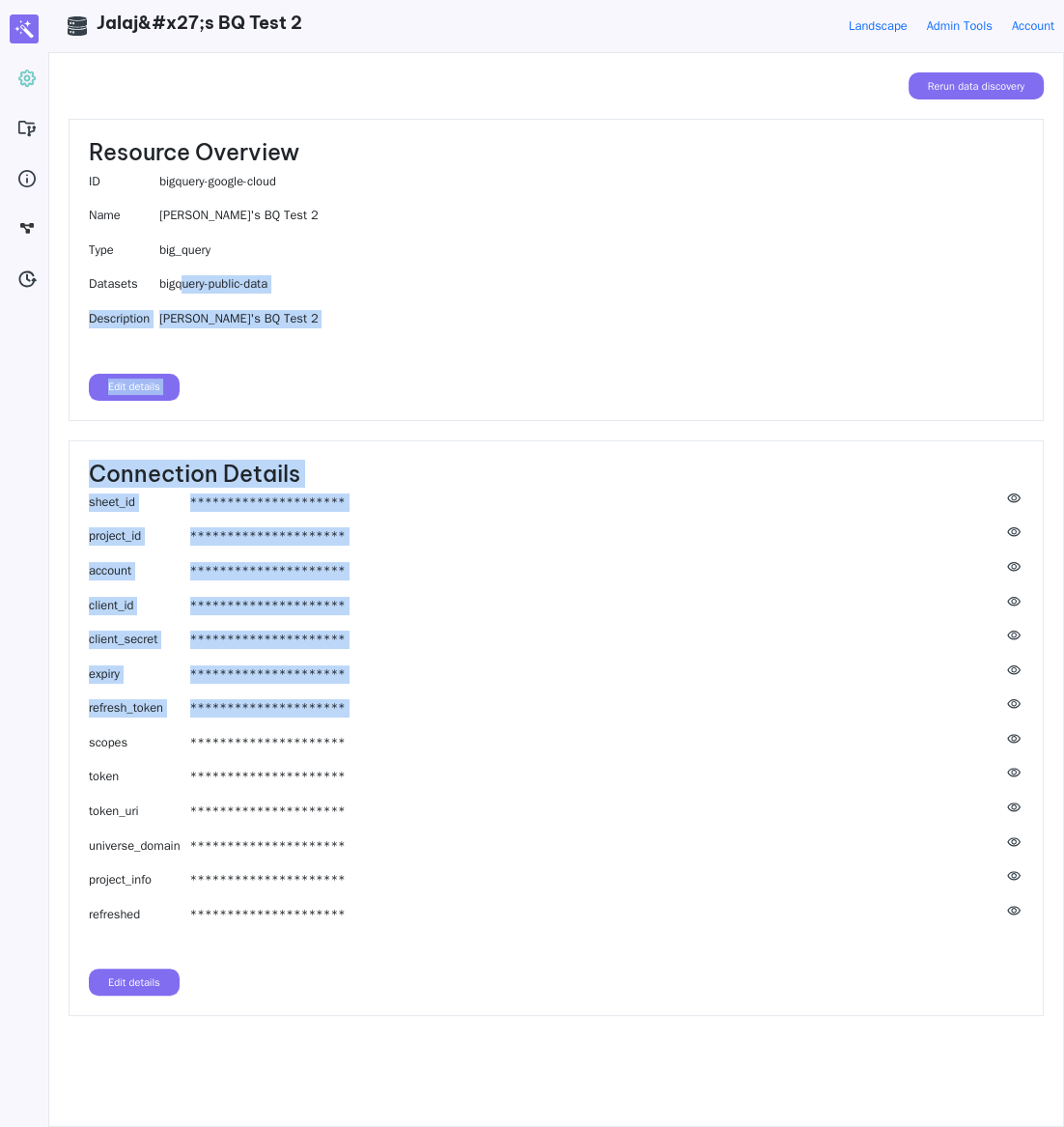 drag, startPoint x: 857, startPoint y: 695, endPoint x: 1061, endPoint y: 737, distance: 208.27866 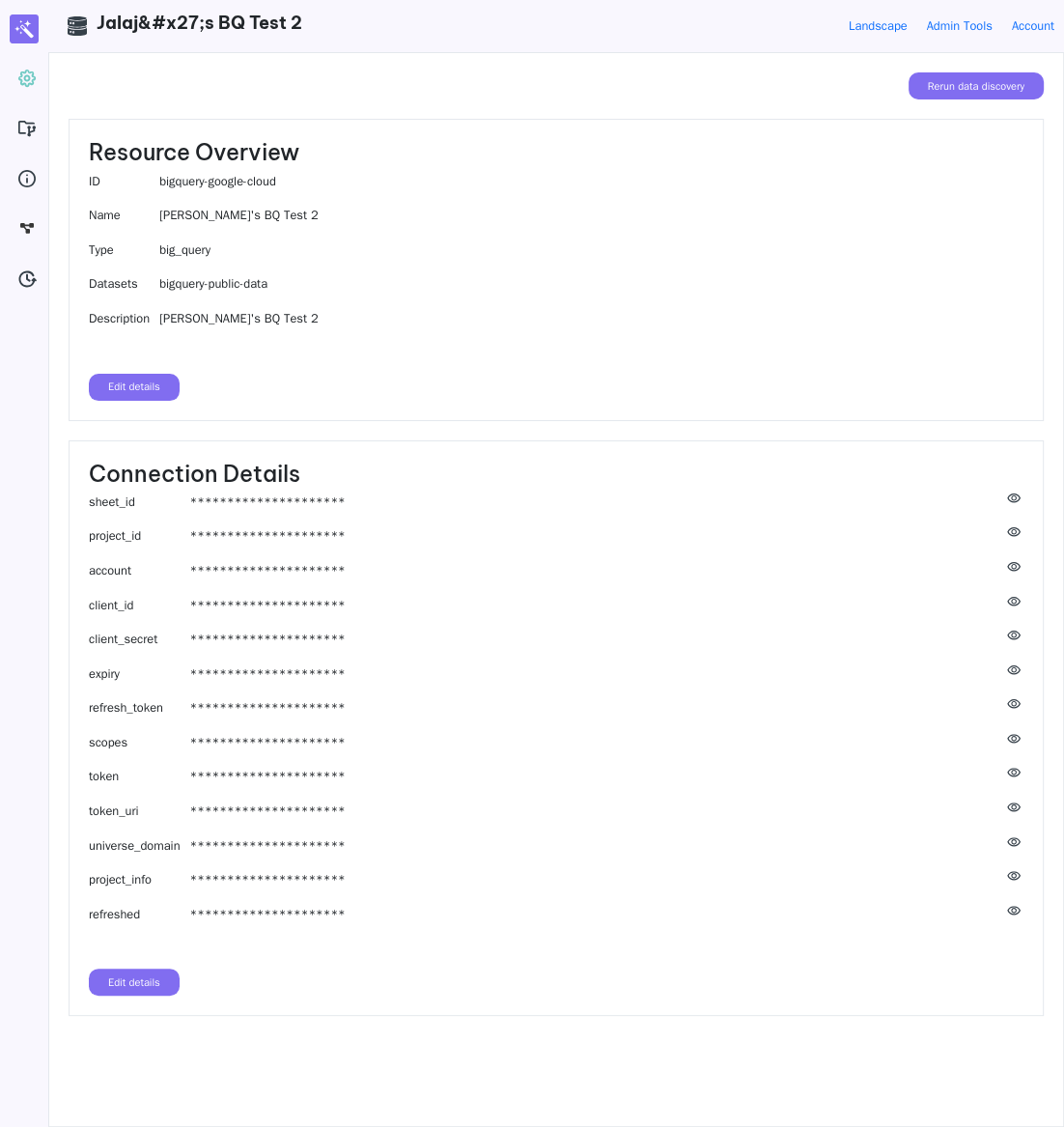 click on "Rerun data discovery" at bounding box center [556, 86] 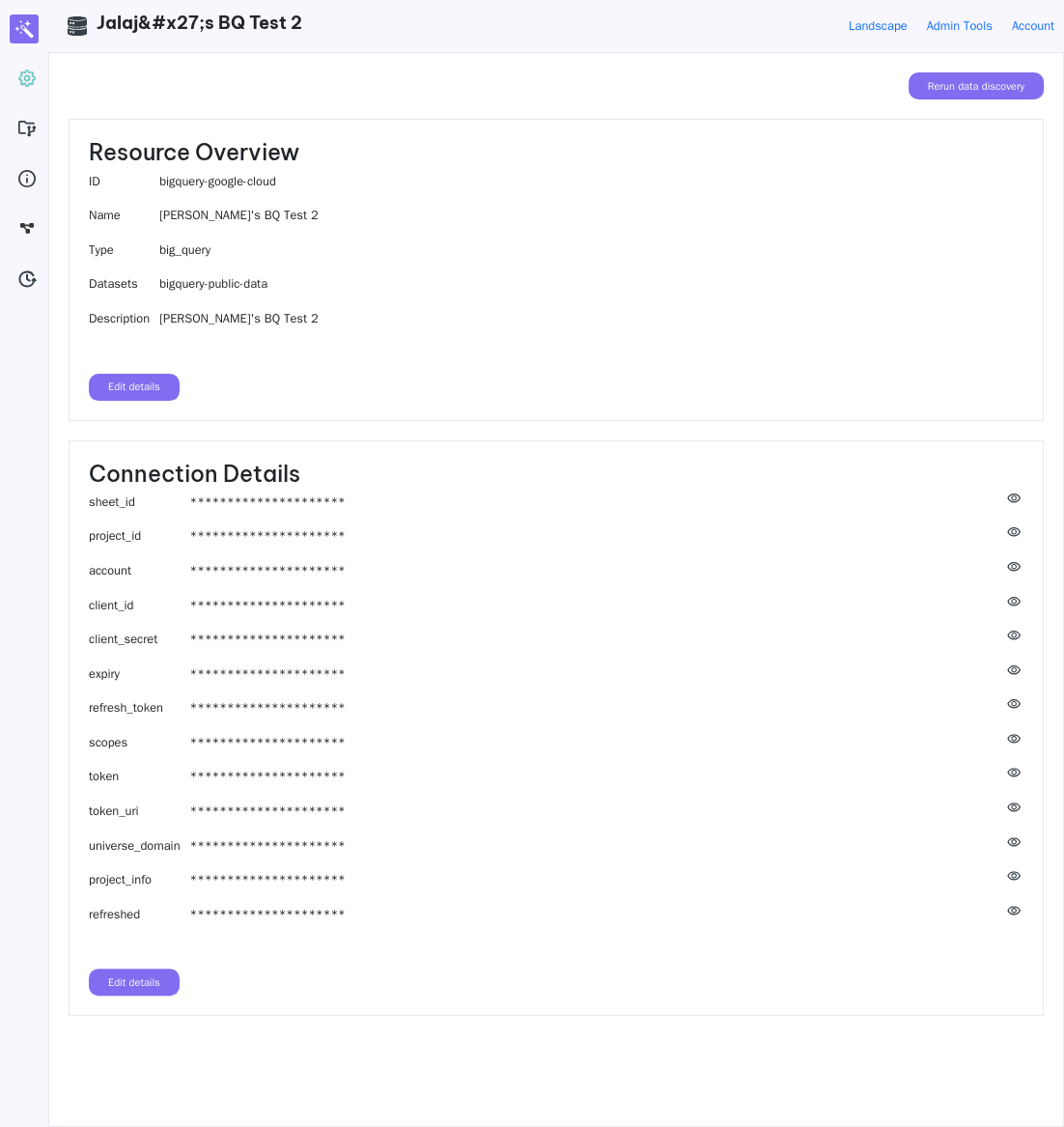click on "big_query" at bounding box center (591, 250) 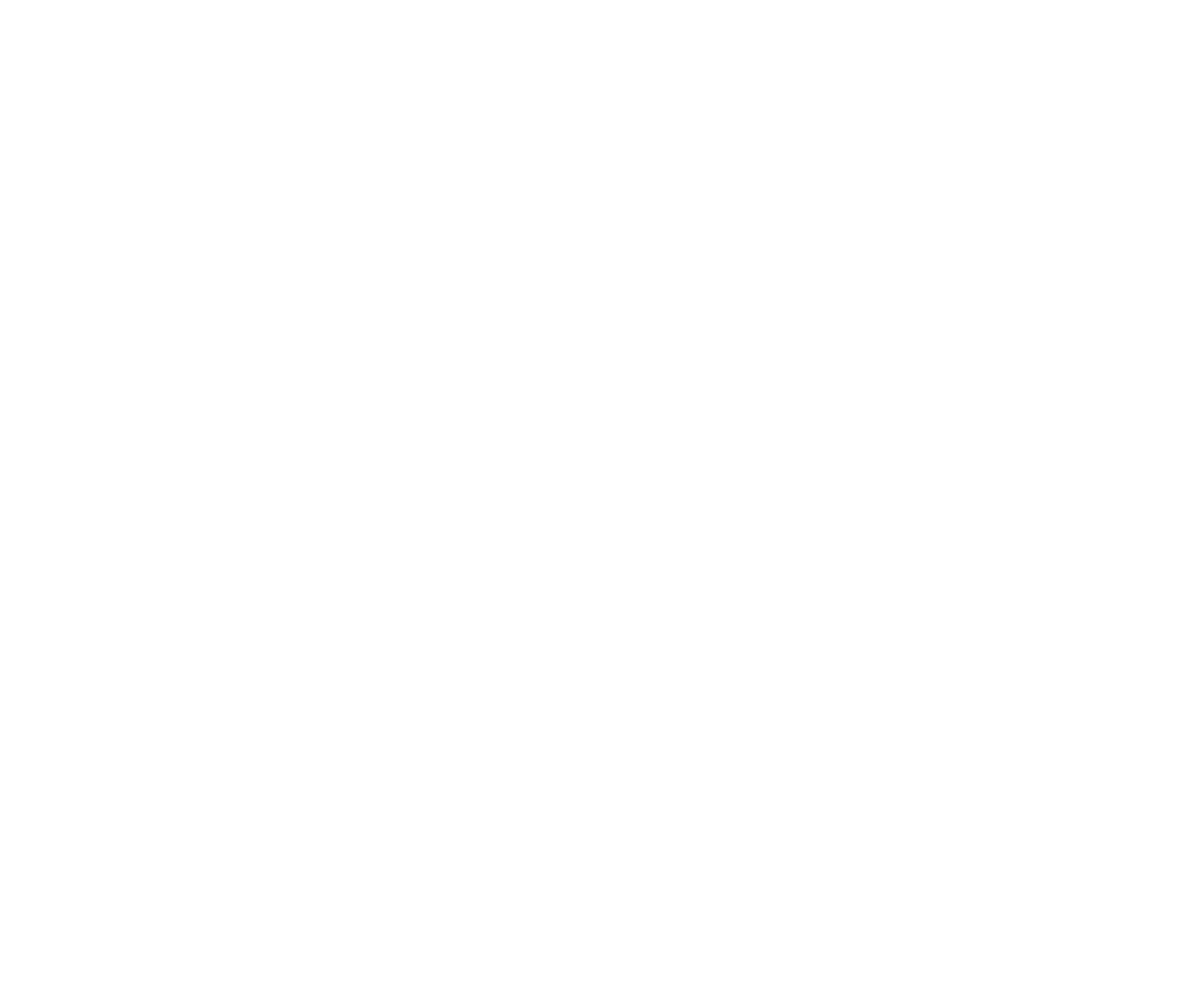 scroll, scrollTop: 0, scrollLeft: 0, axis: both 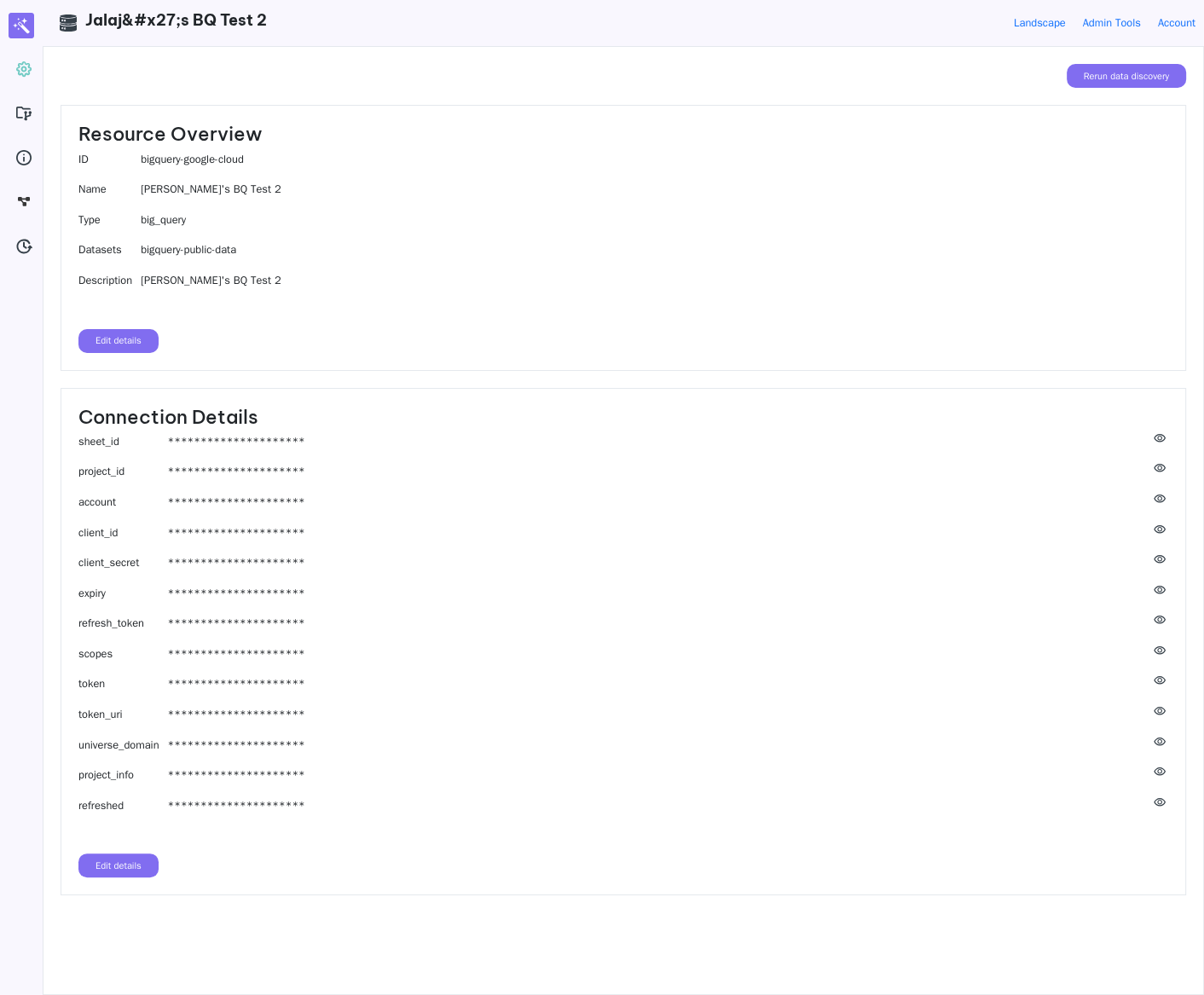 click on "Resource Overview ID bigquery-google-cloud Name [PERSON_NAME]'s BQ Test 2 Type big_query Datasets bigquery-public-data Description [PERSON_NAME]'s BQ Test 2 Edit details" at bounding box center (623, 237) 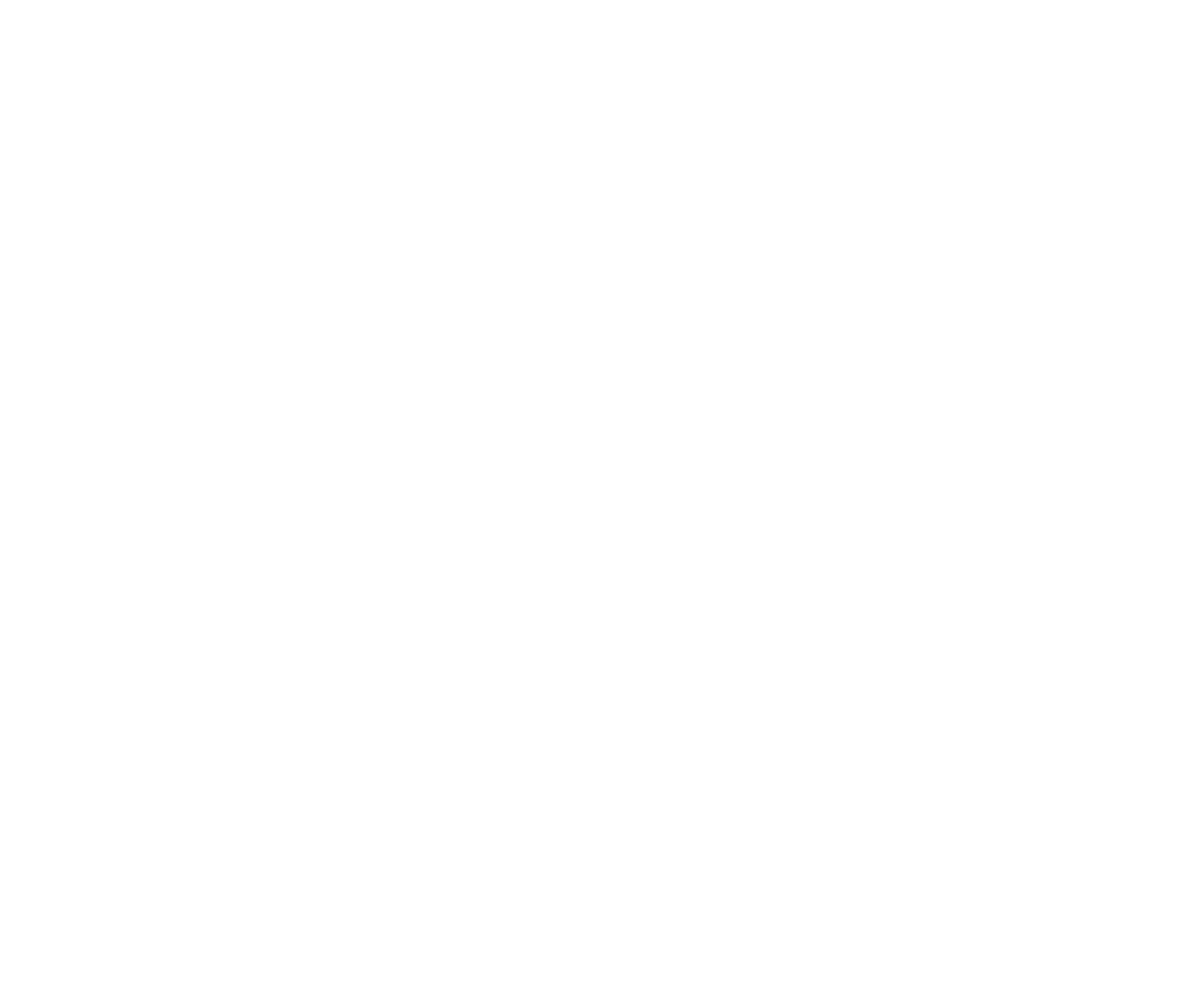 scroll, scrollTop: 0, scrollLeft: 0, axis: both 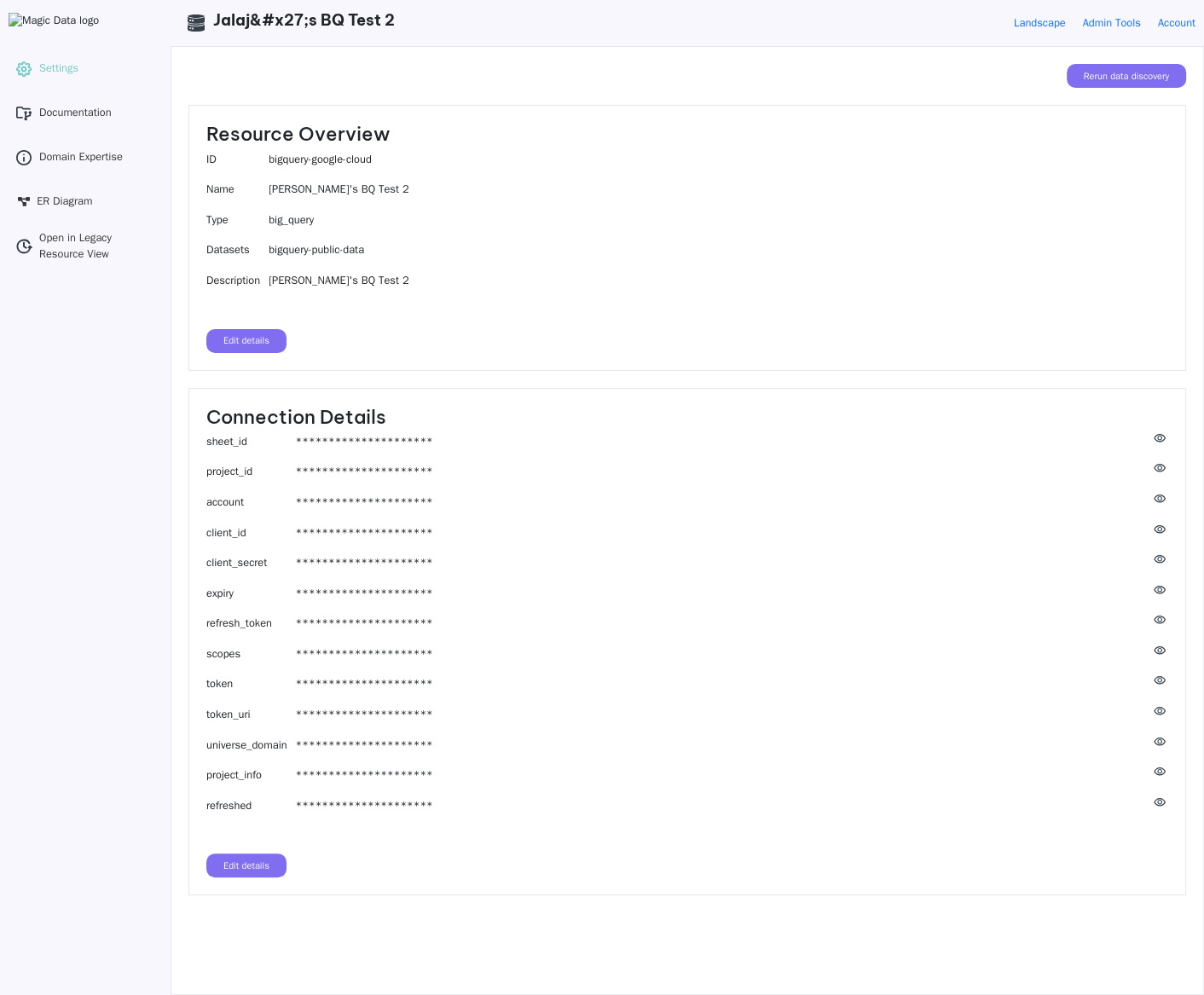 click at bounding box center [85, 26] 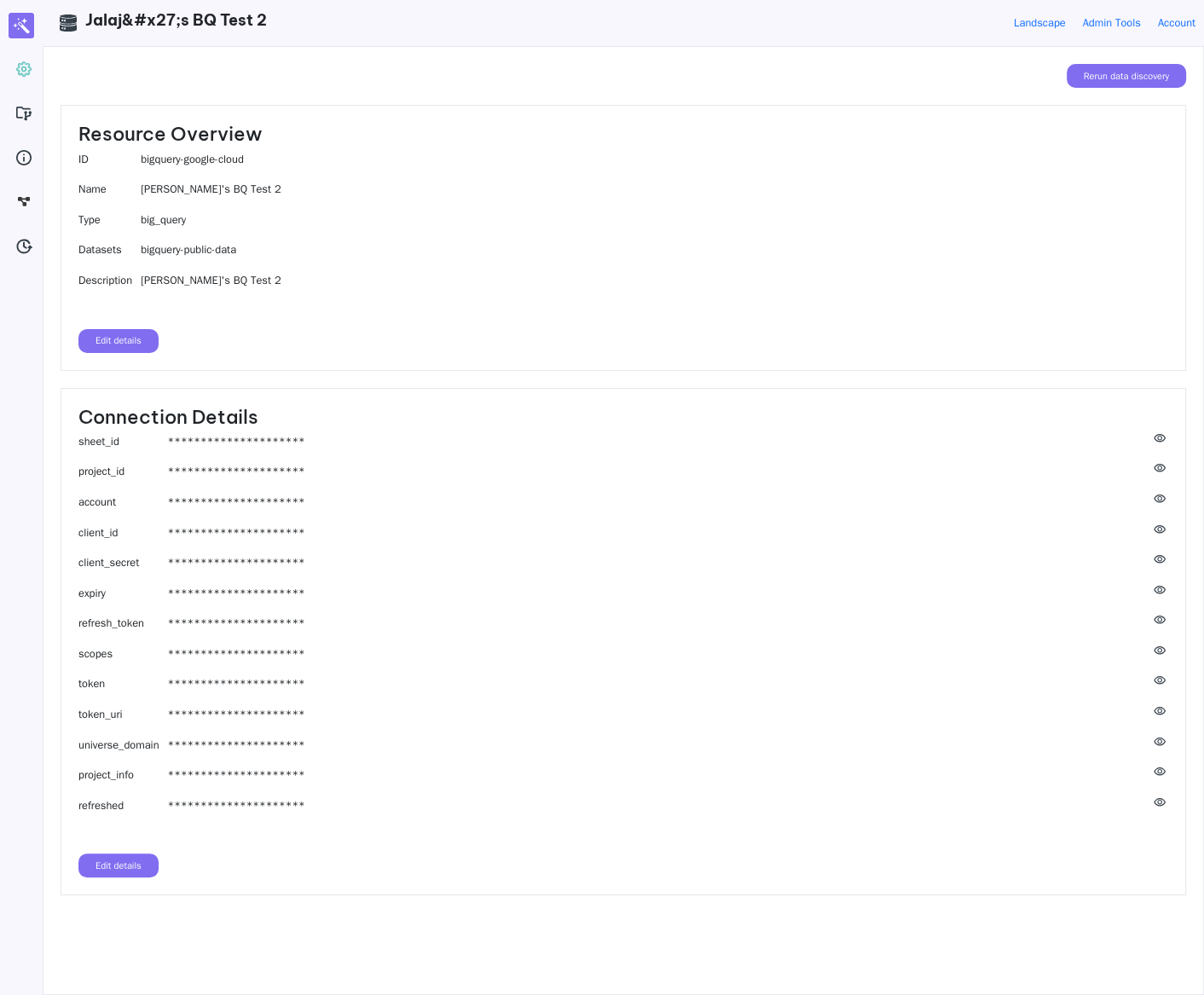 click on "[PERSON_NAME]'s BQ Test 2" at bounding box center [654, 189] 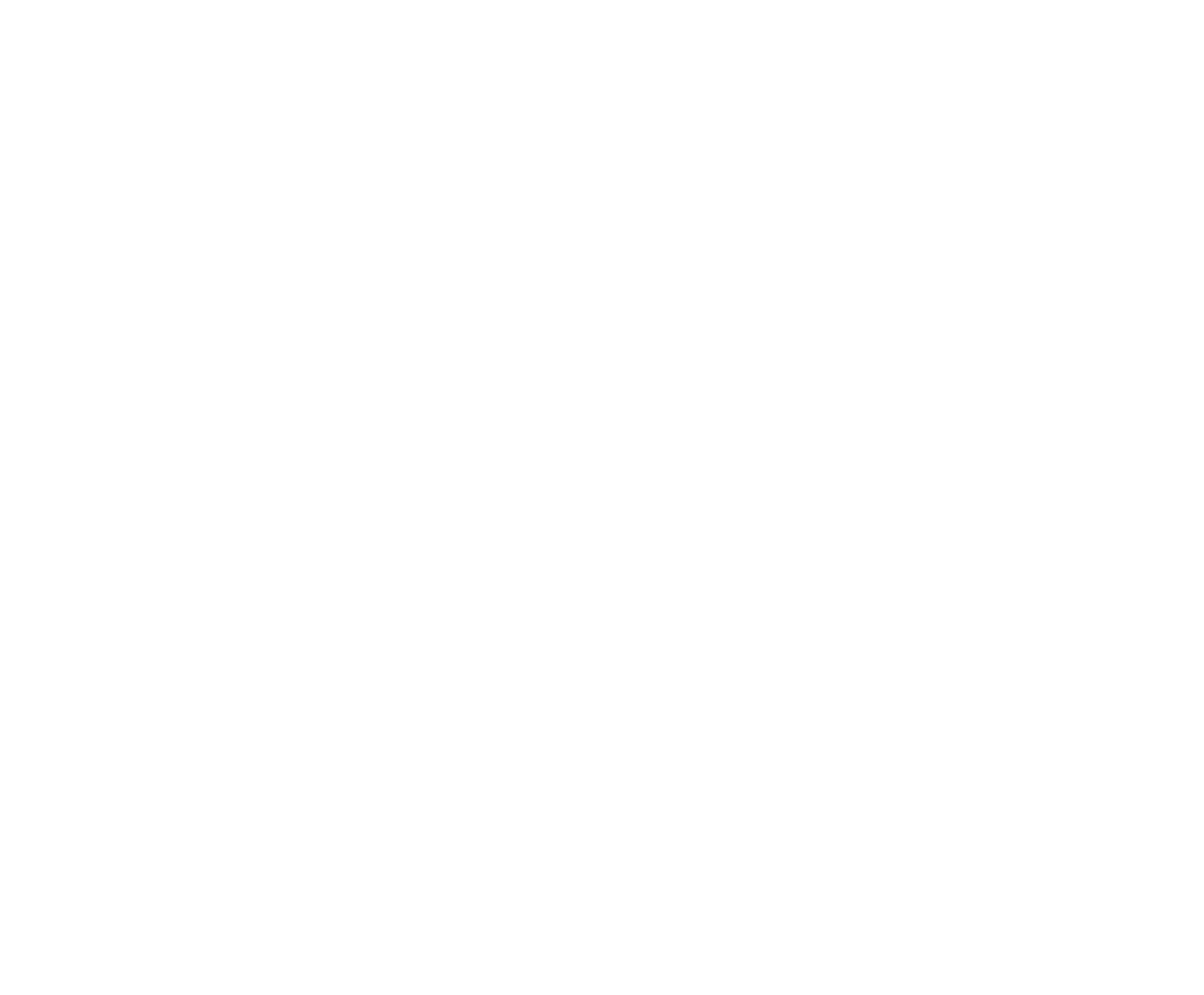 scroll, scrollTop: 0, scrollLeft: 0, axis: both 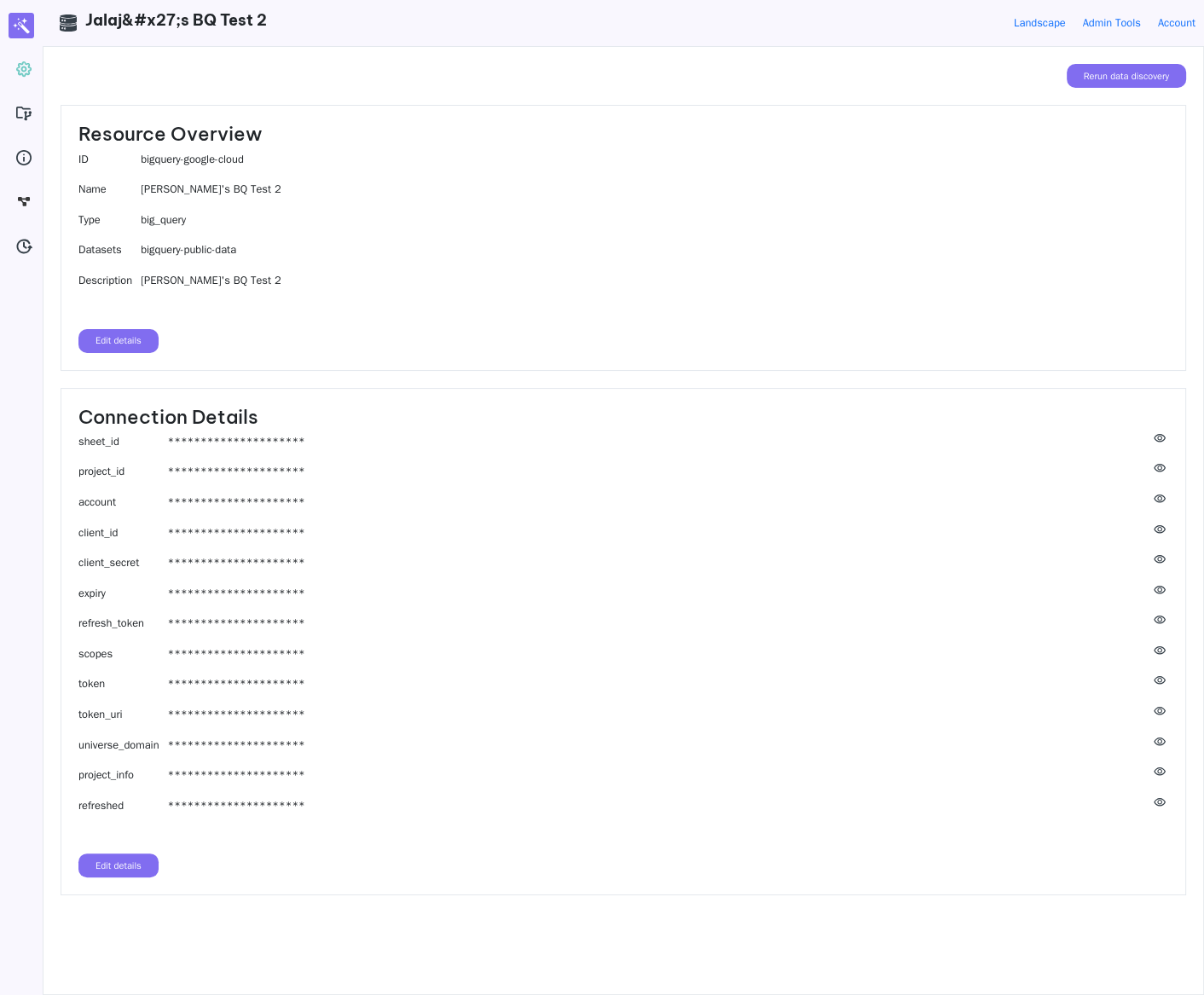 drag, startPoint x: 420, startPoint y: 10, endPoint x: 400, endPoint y: 17, distance: 21.18962 